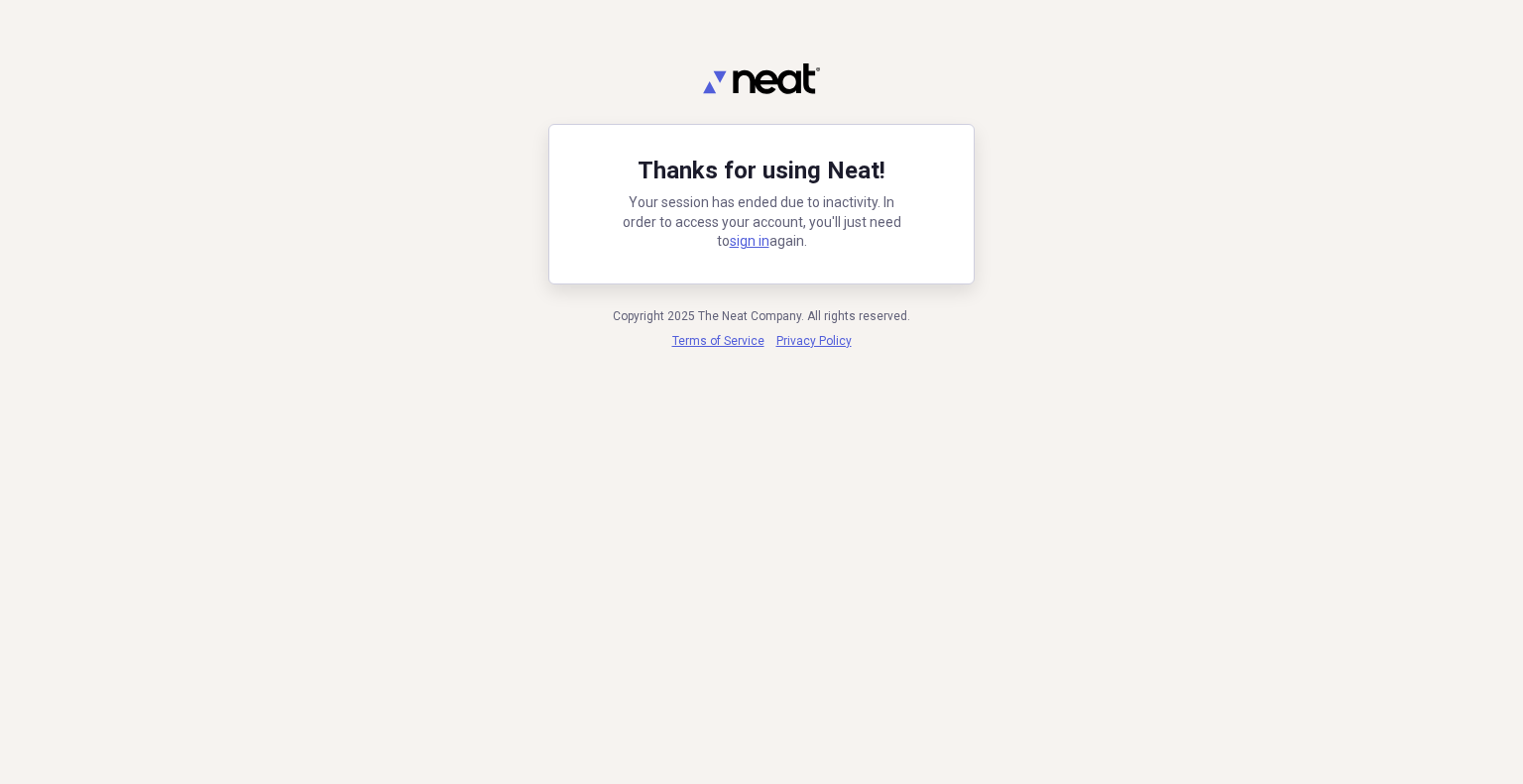 scroll, scrollTop: 0, scrollLeft: 0, axis: both 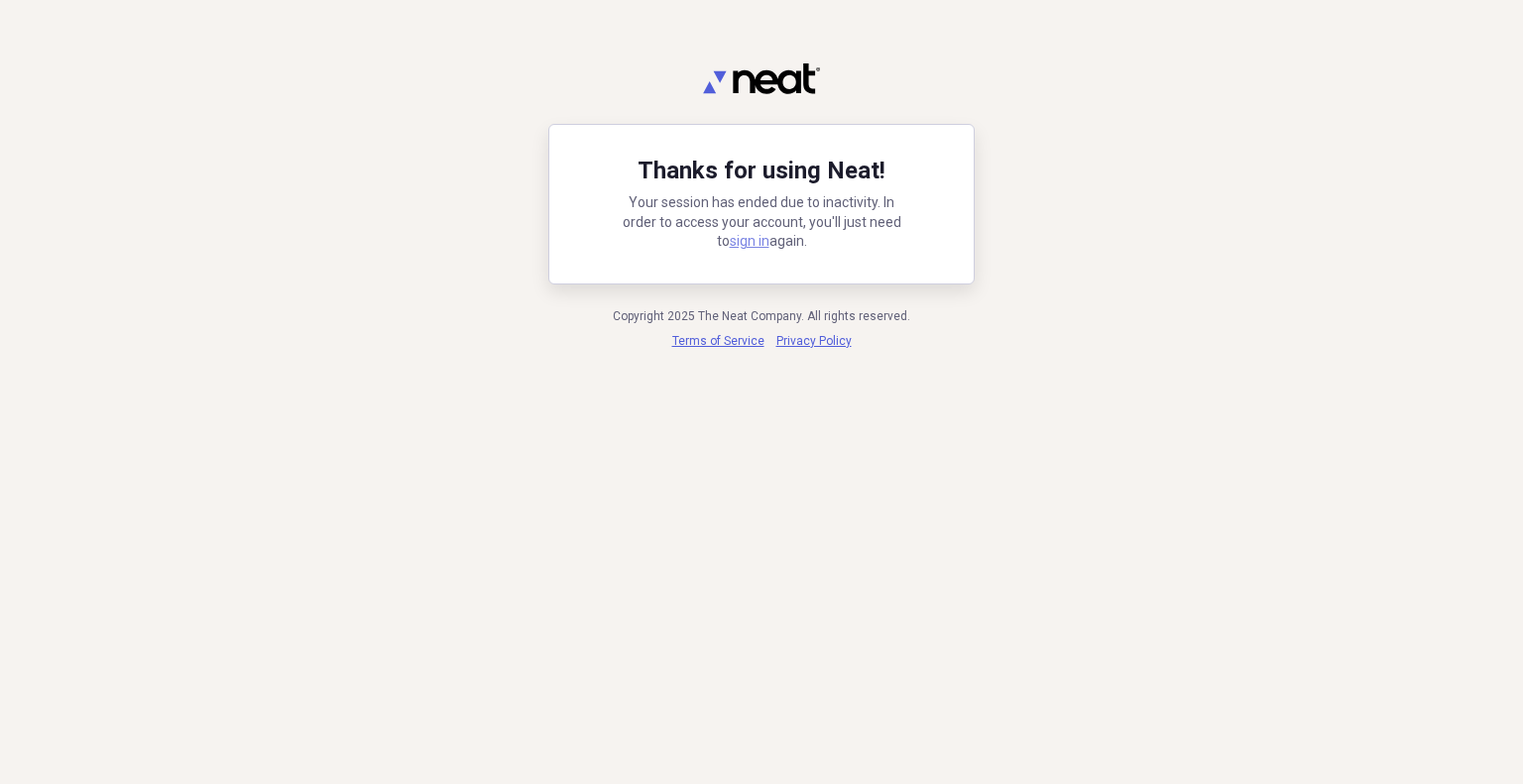 click on "sign in" at bounding box center [750, 241] 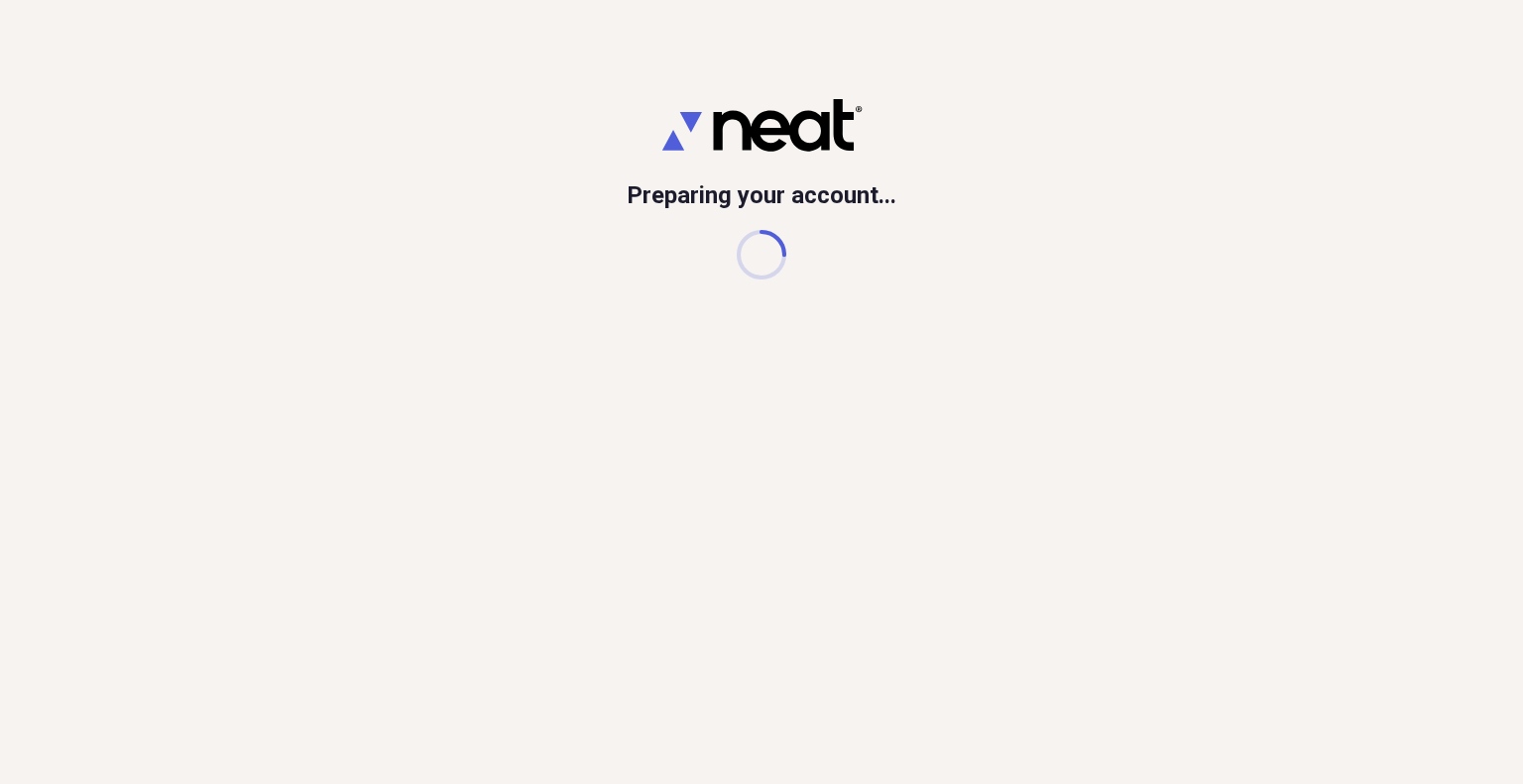 scroll, scrollTop: 0, scrollLeft: 0, axis: both 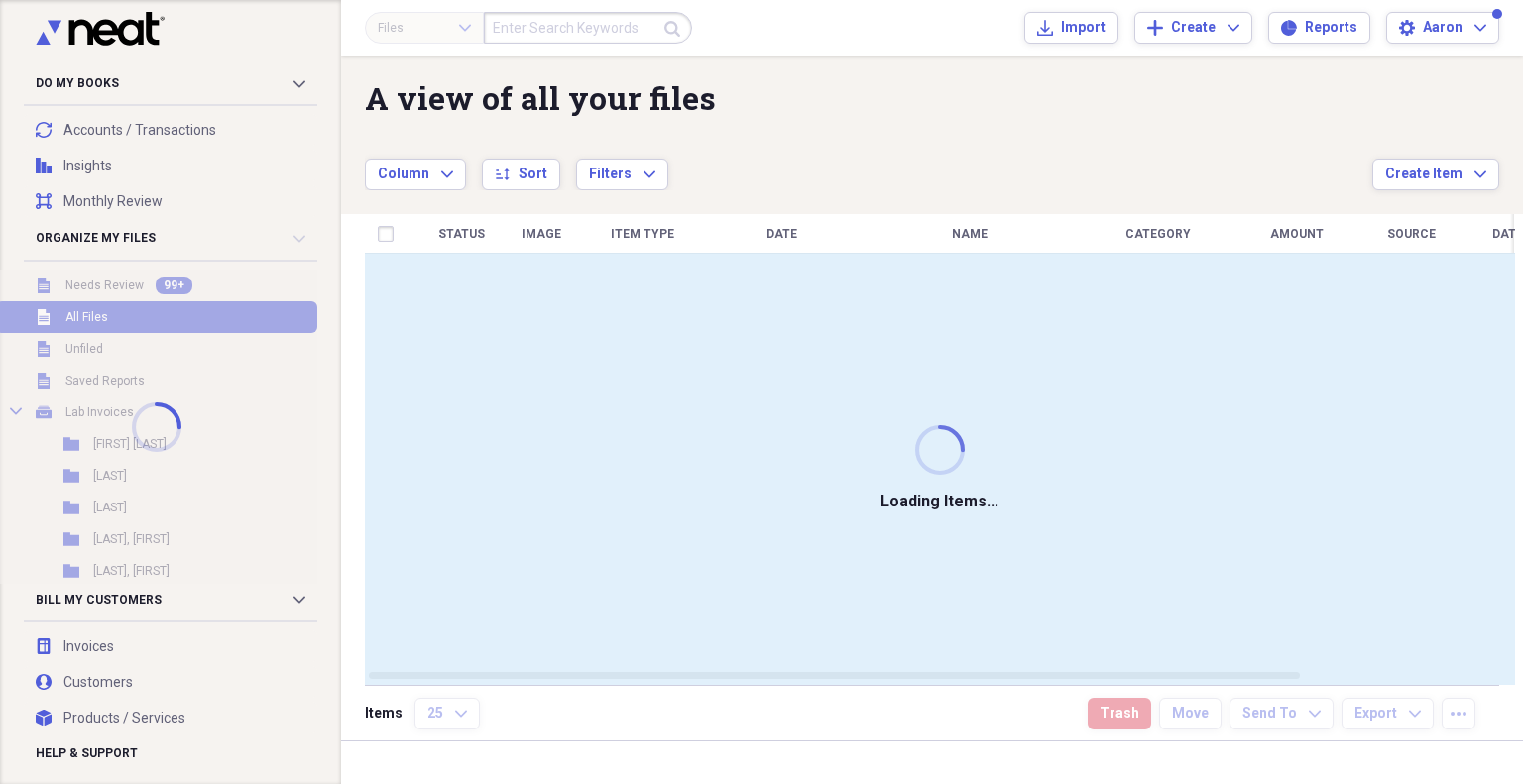 click at bounding box center [588, 28] 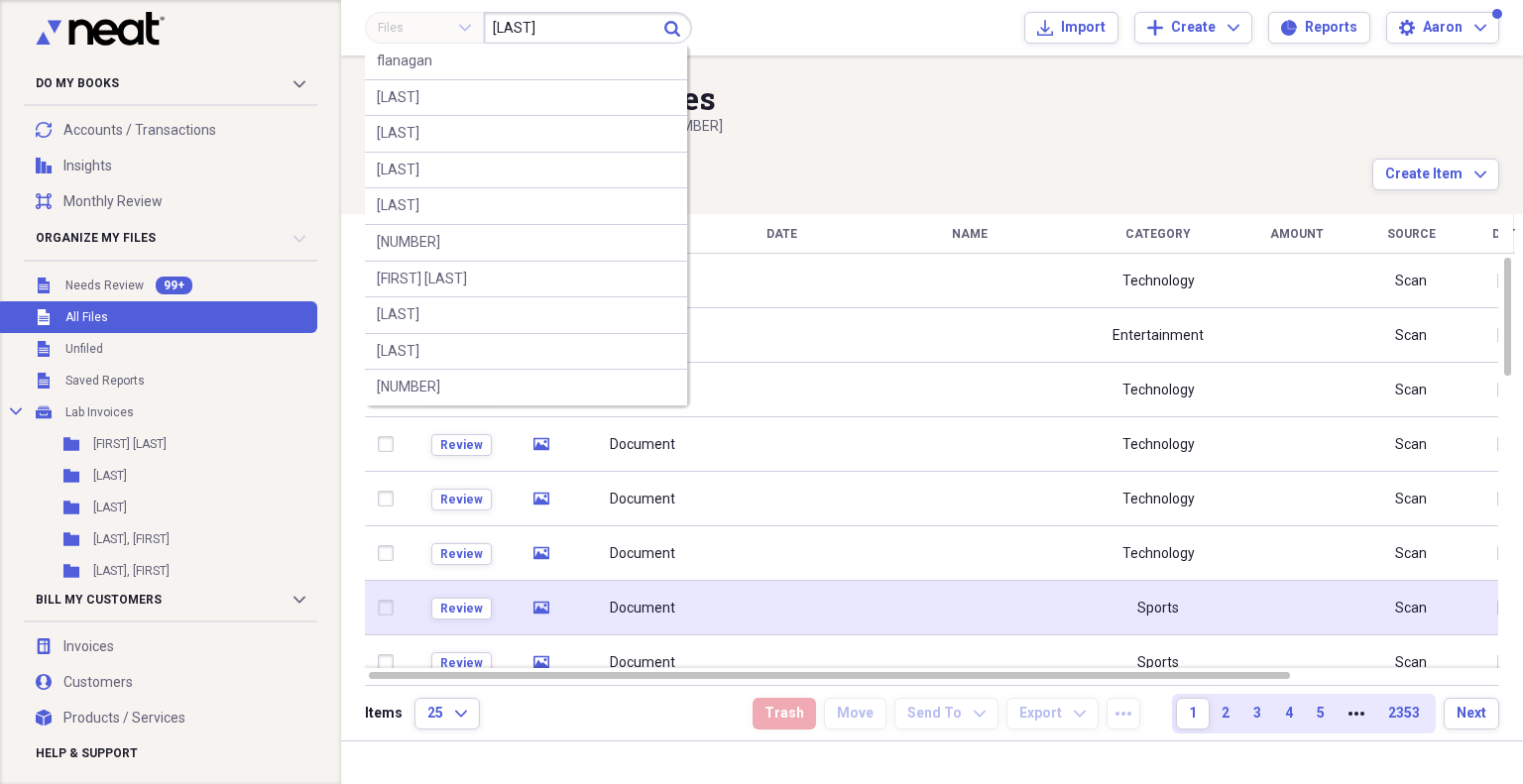 type on "[LAST]" 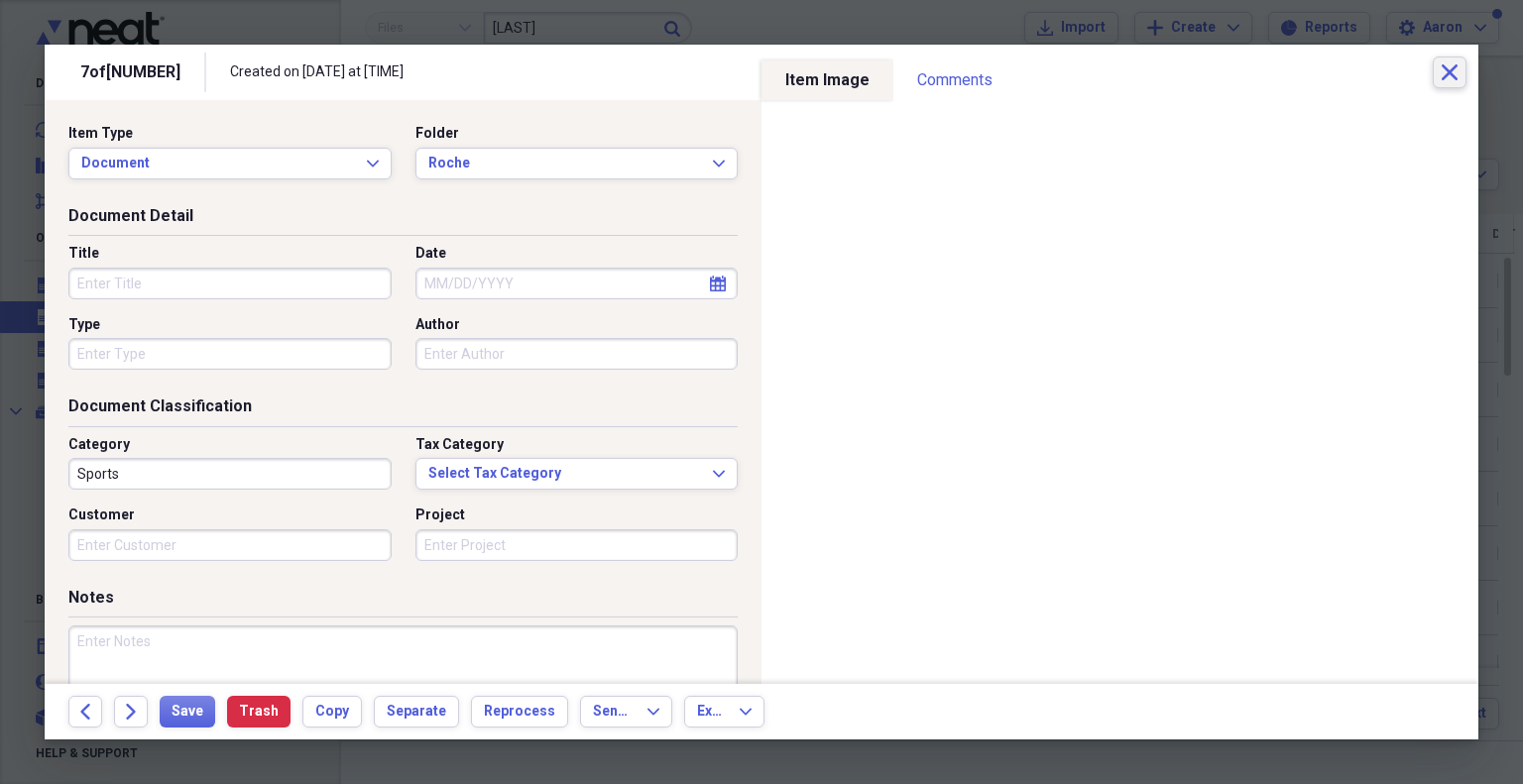 click on "Close" 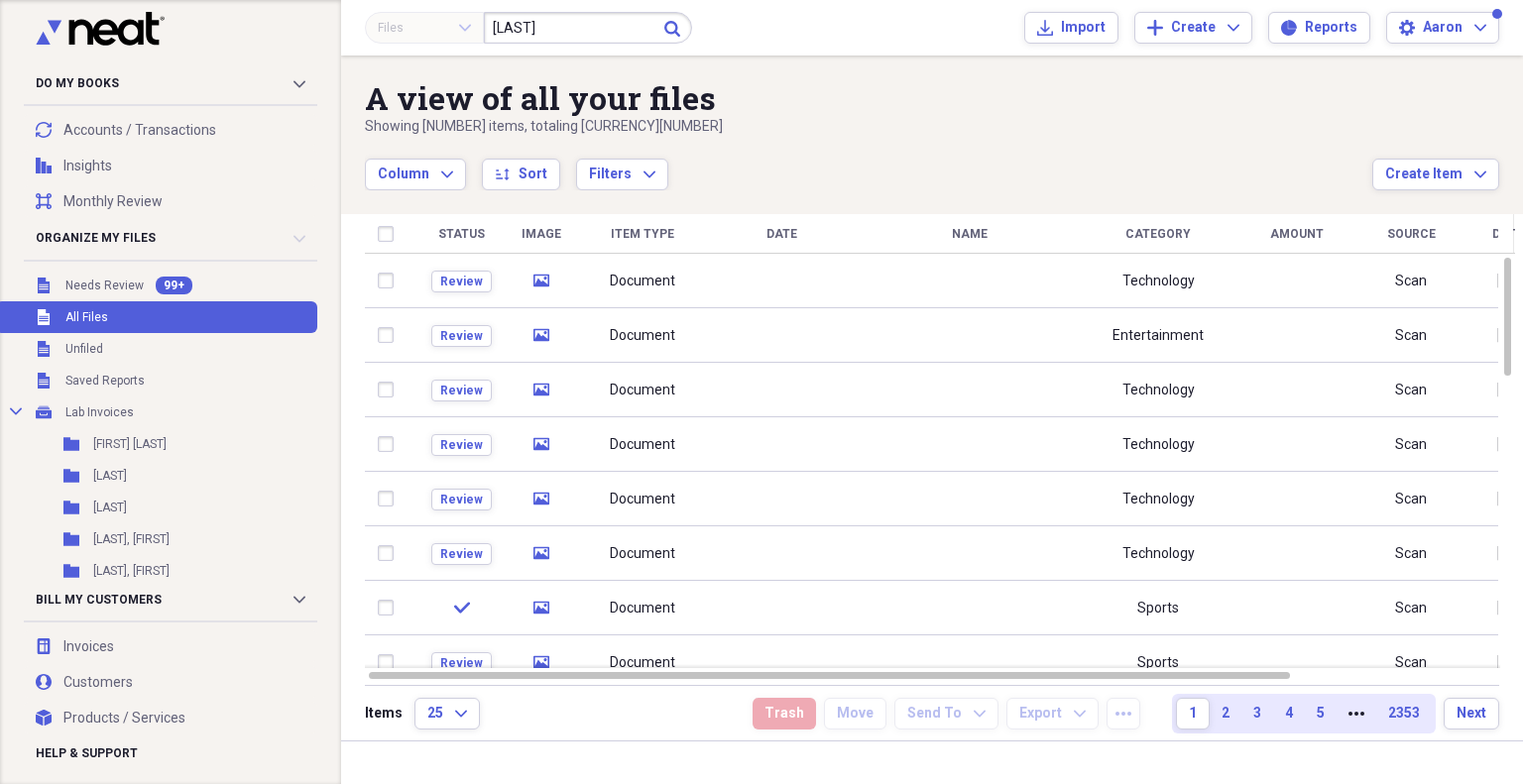 click on "Submit" 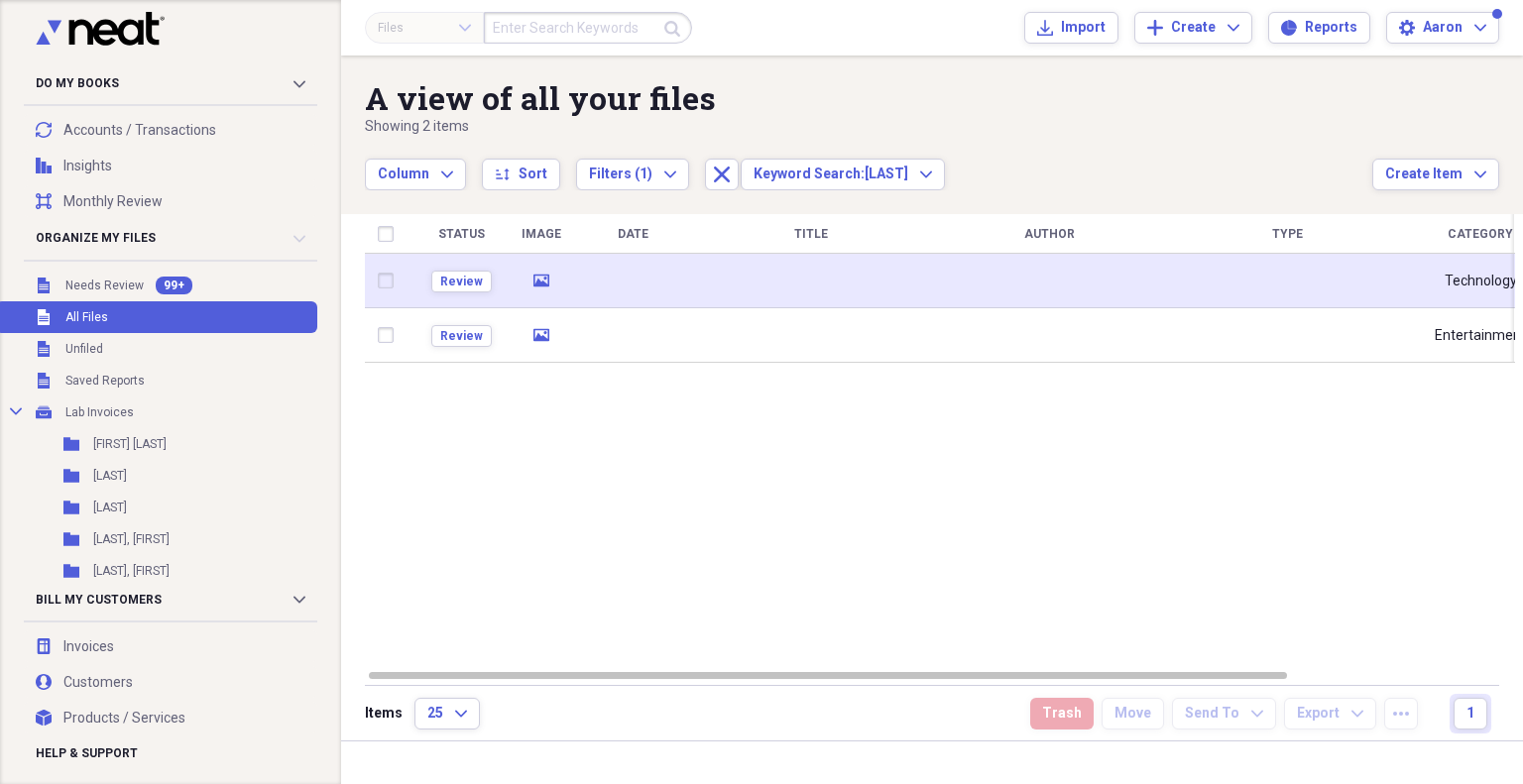 click at bounding box center [811, 280] 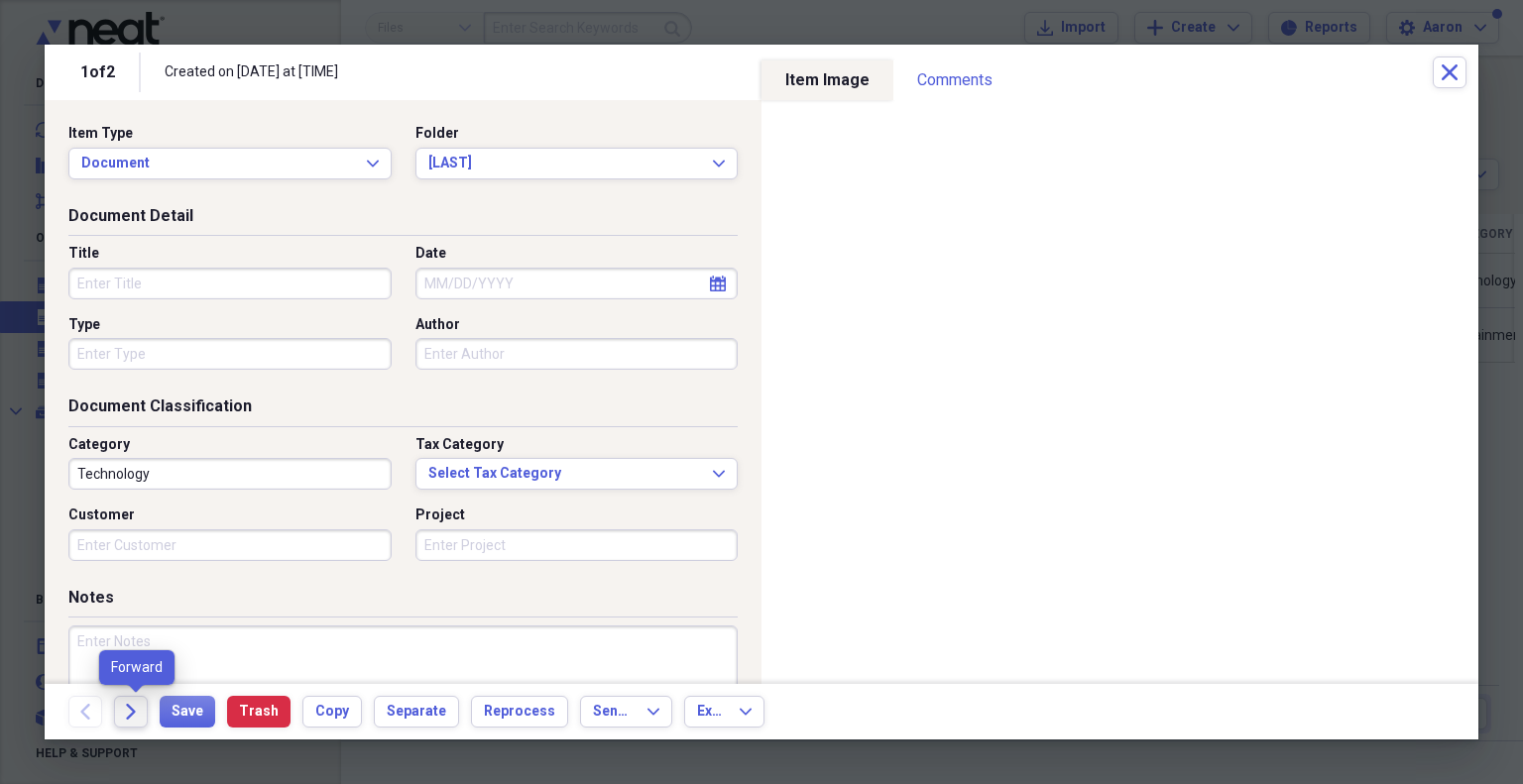 click on "Forward" at bounding box center (131, 712) 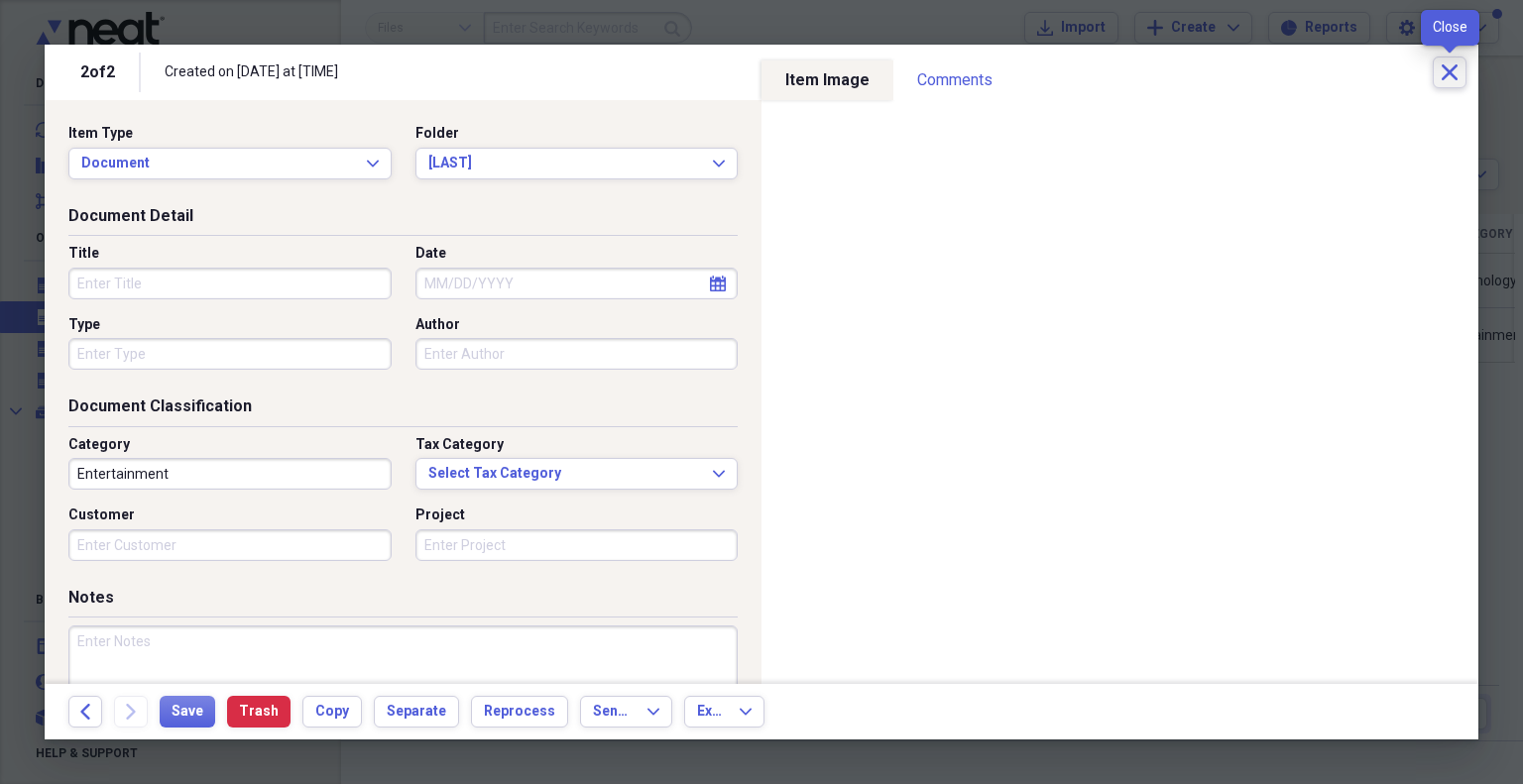 click on "Close" at bounding box center [1450, 72] 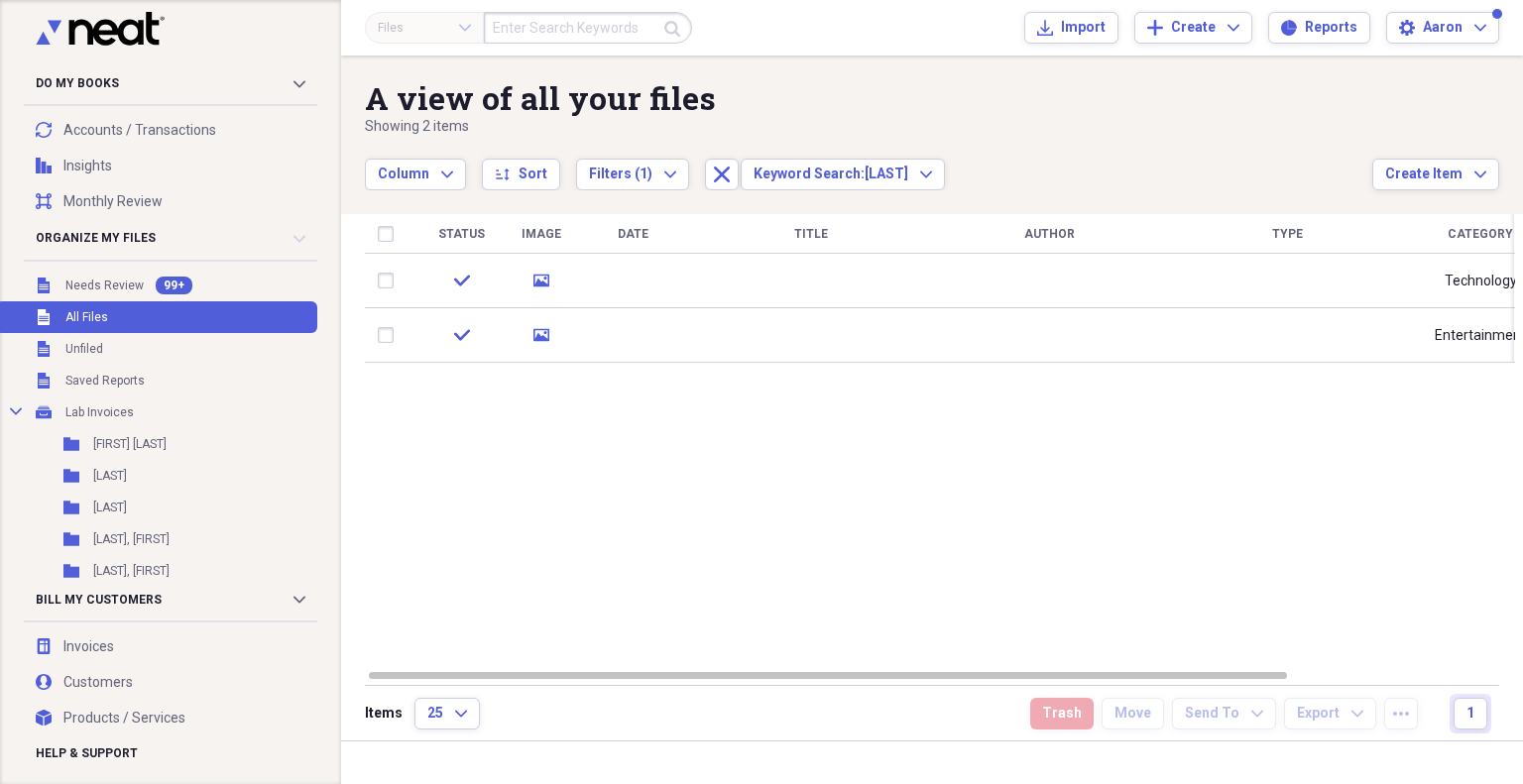 click at bounding box center (588, 28) 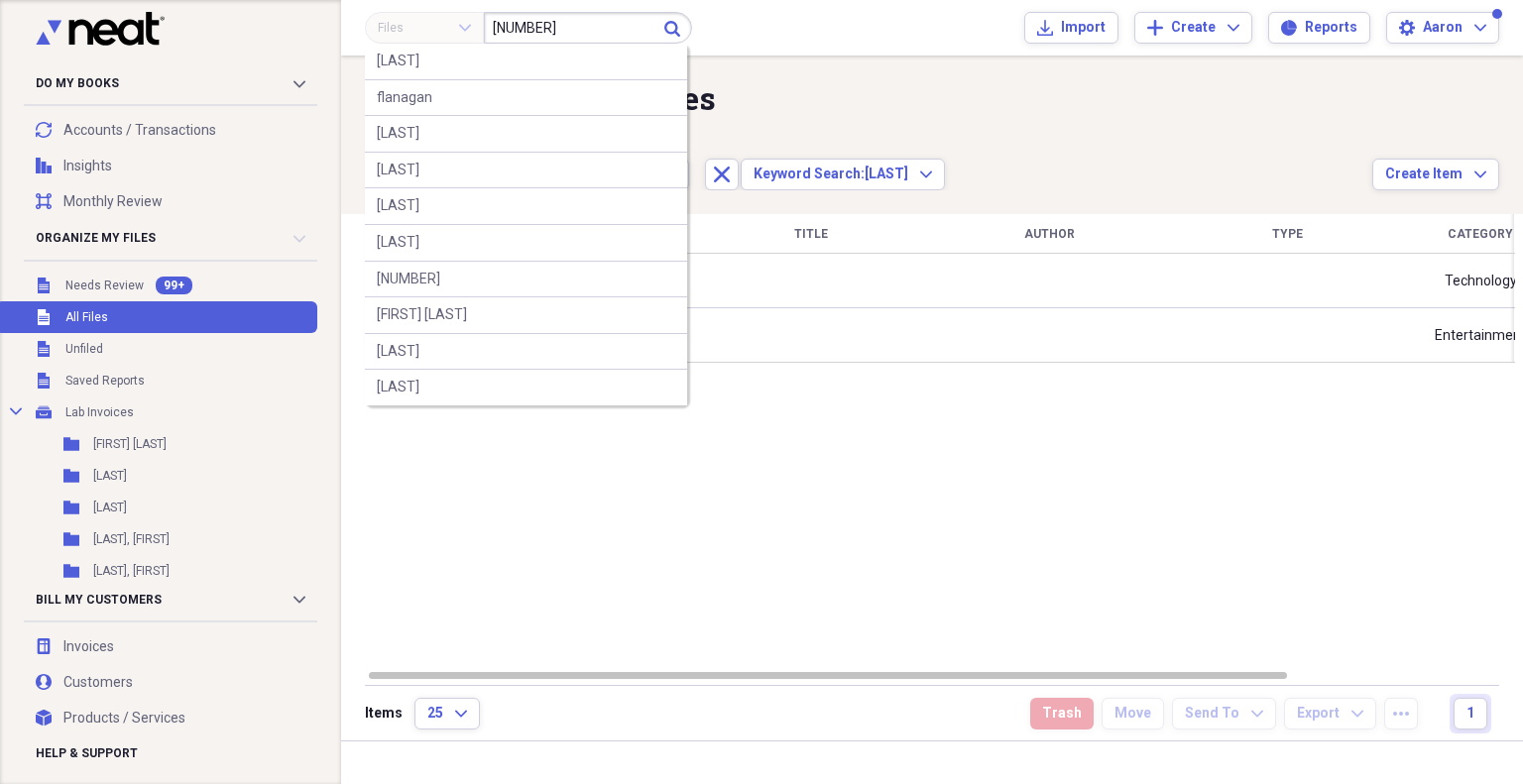 type on "[NUMBER]" 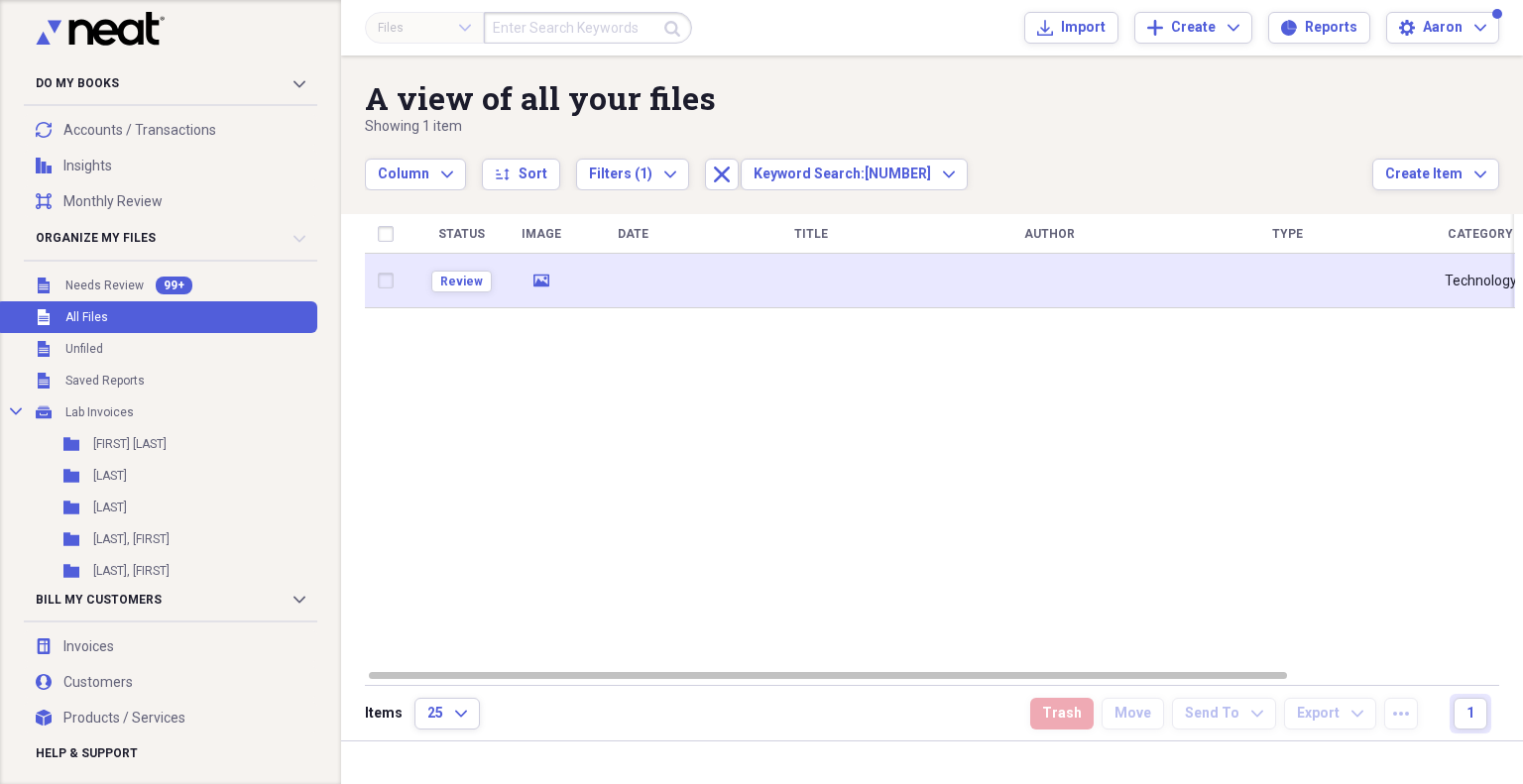 click at bounding box center [633, 280] 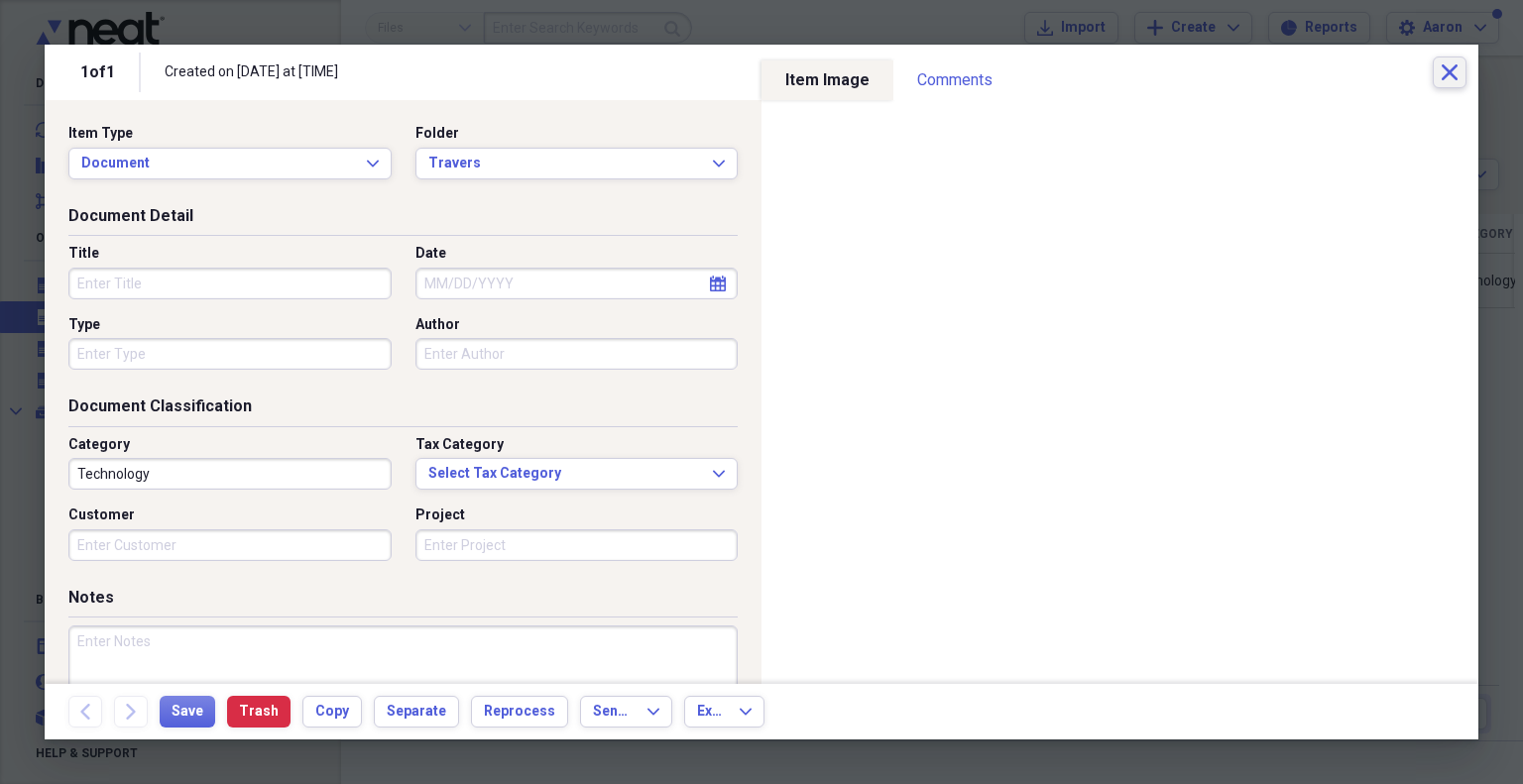 click on "Close" at bounding box center (1450, 72) 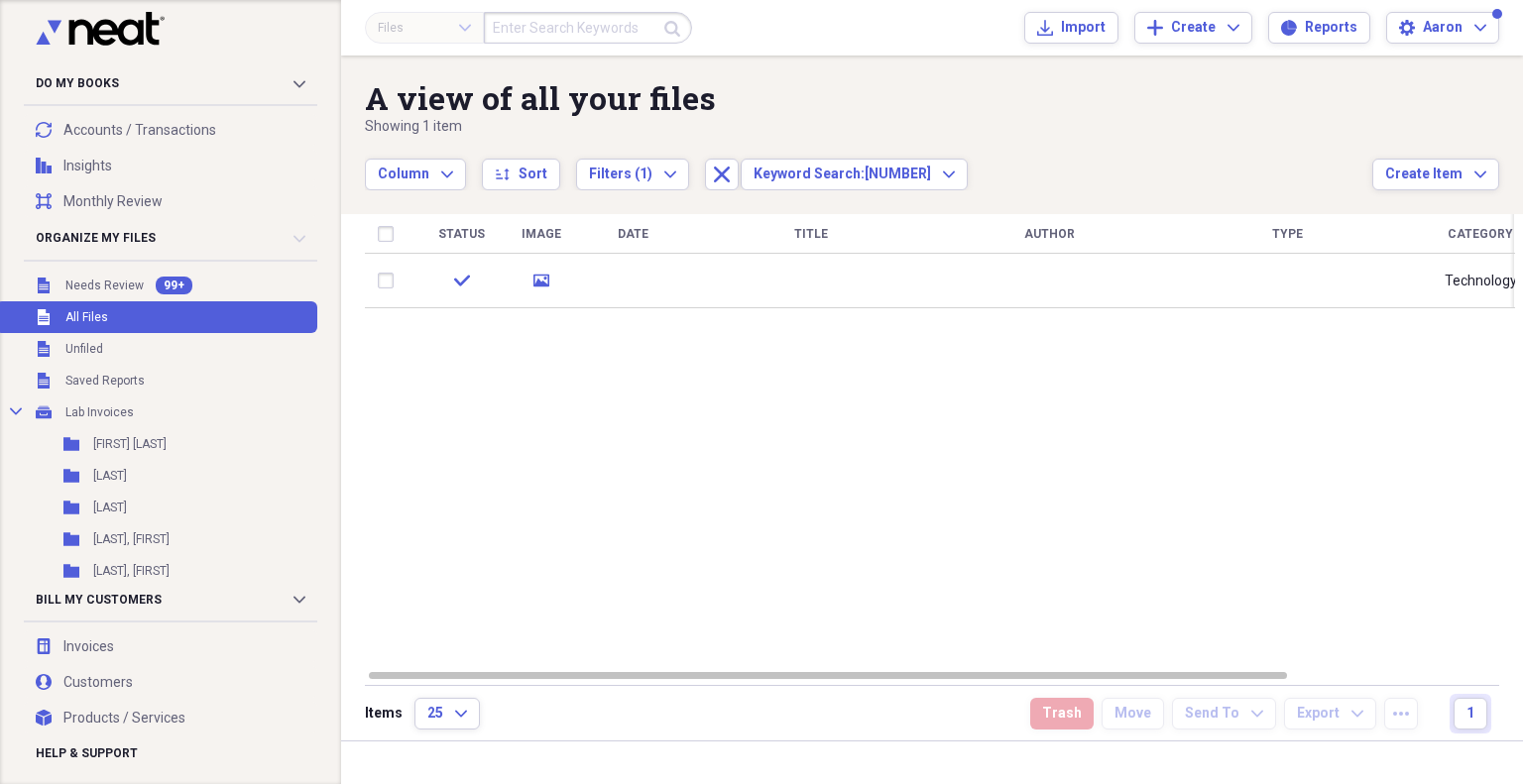 click at bounding box center (588, 28) 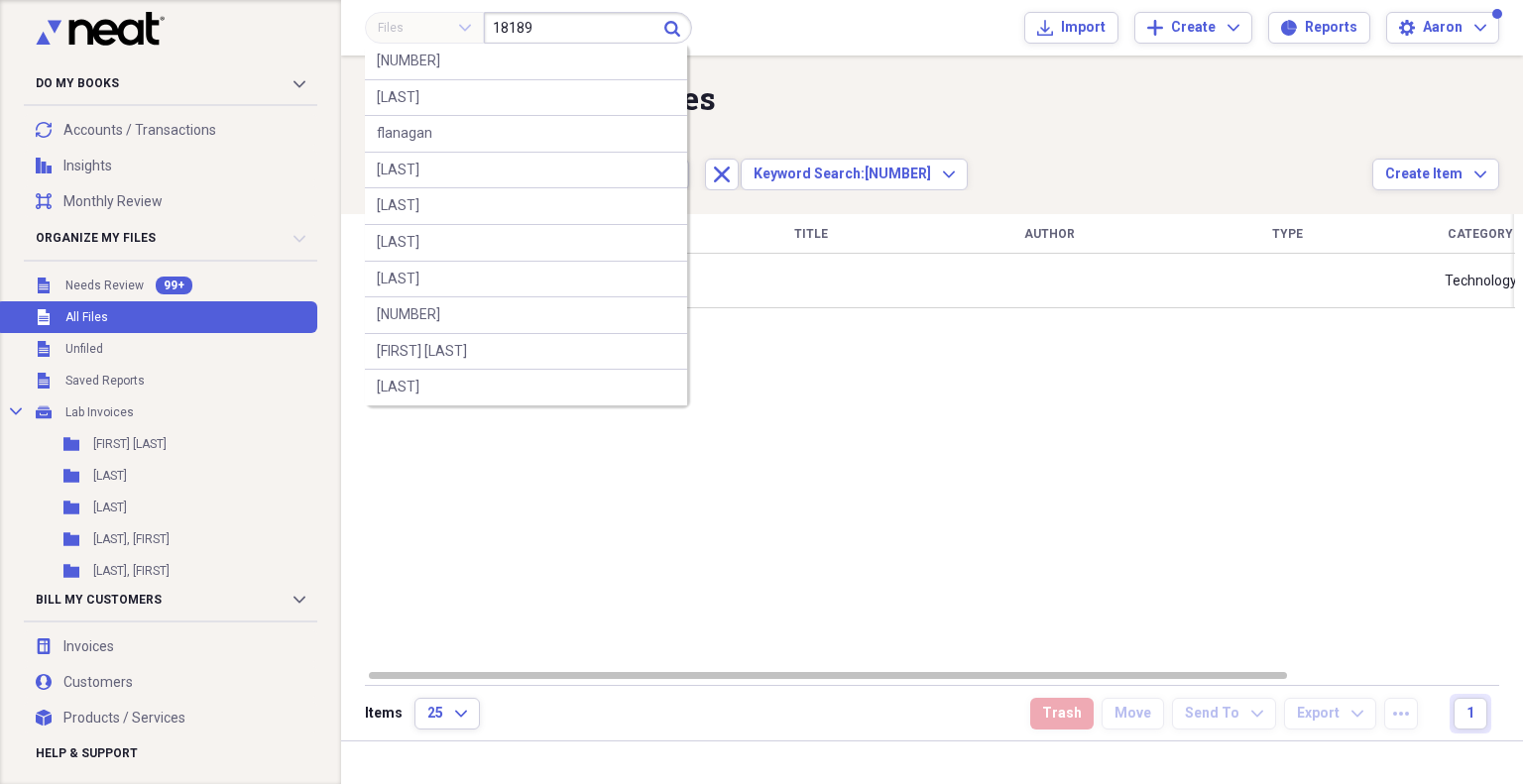 type on "18189" 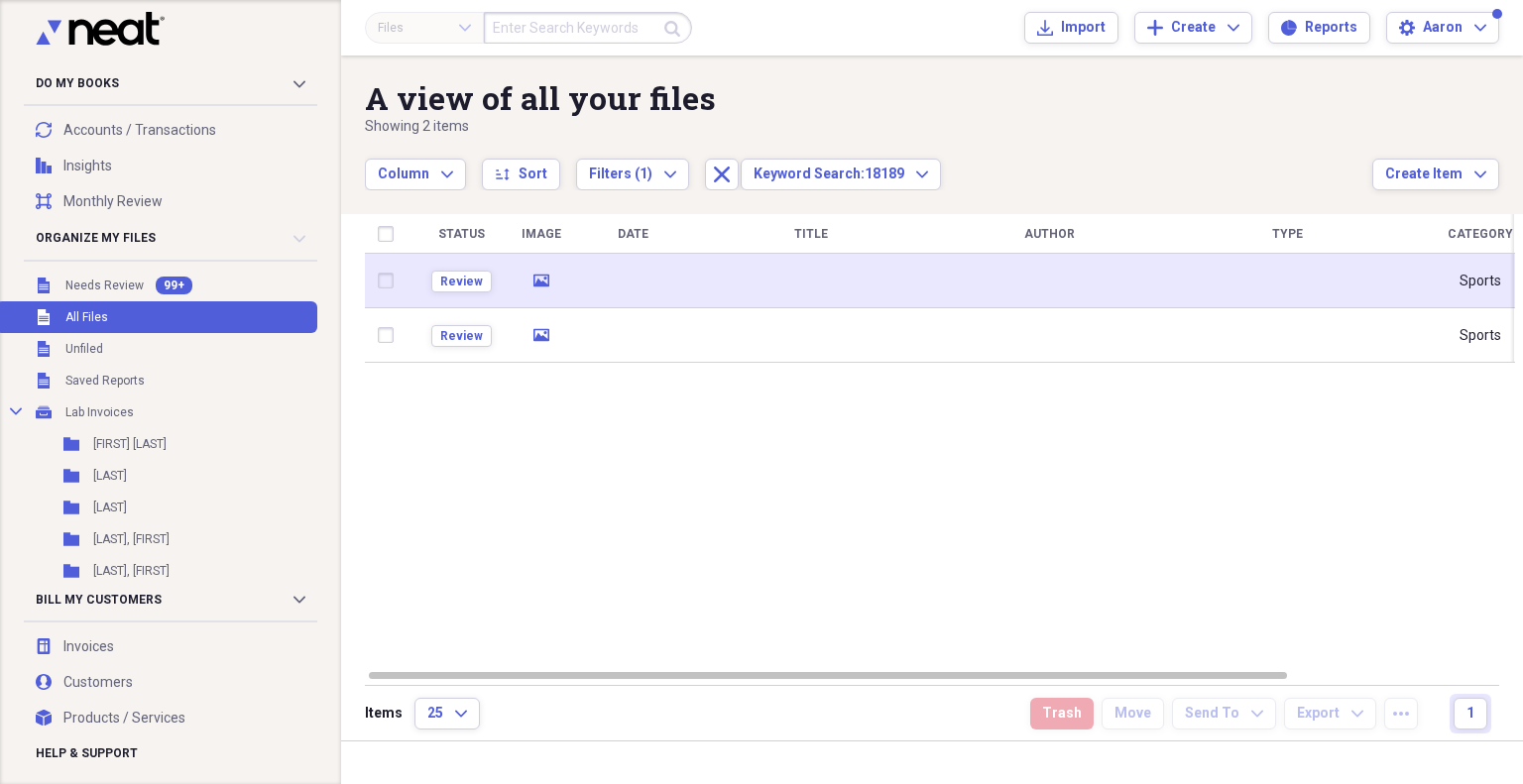 click at bounding box center (633, 280) 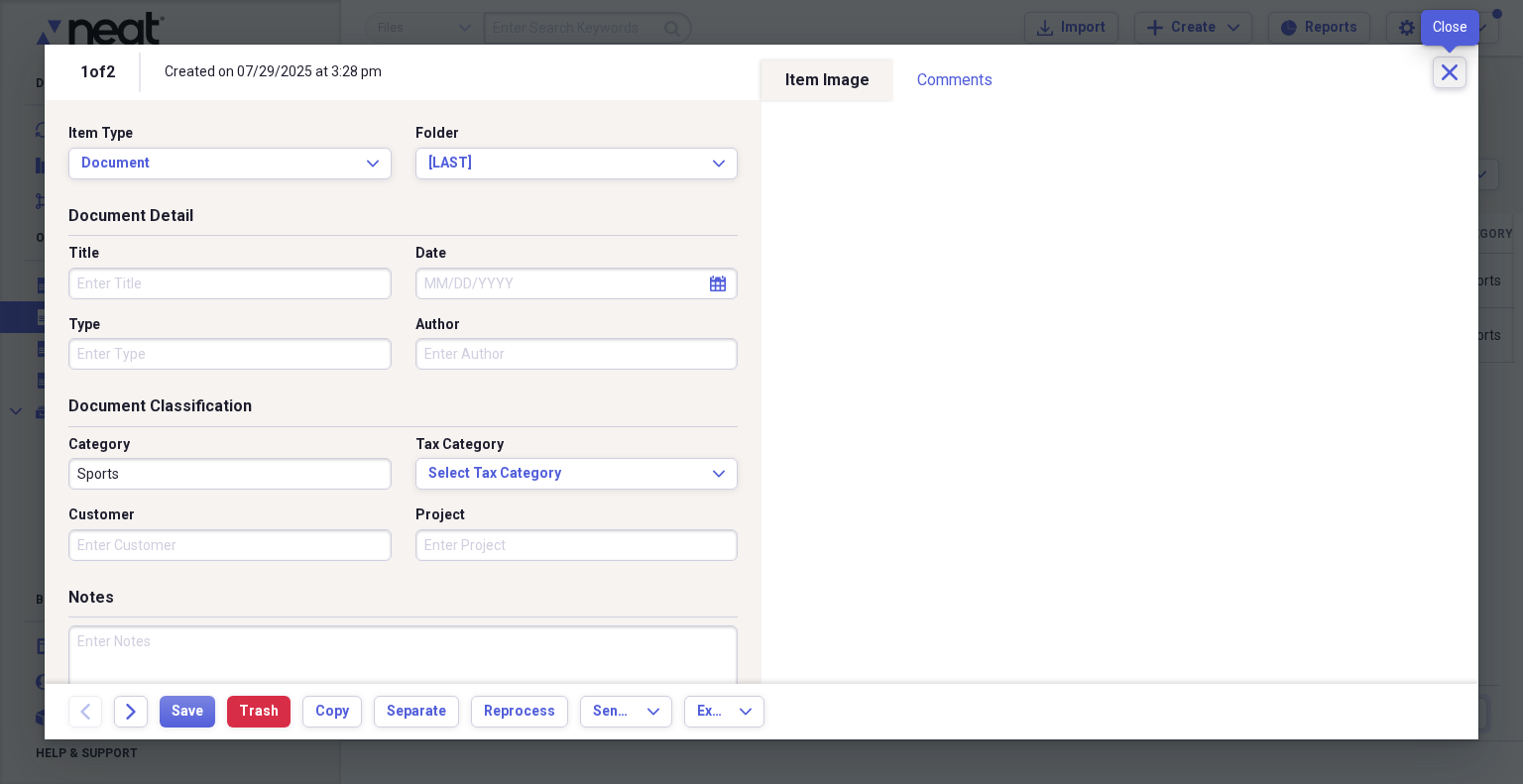 click on "Close" at bounding box center (1450, 72) 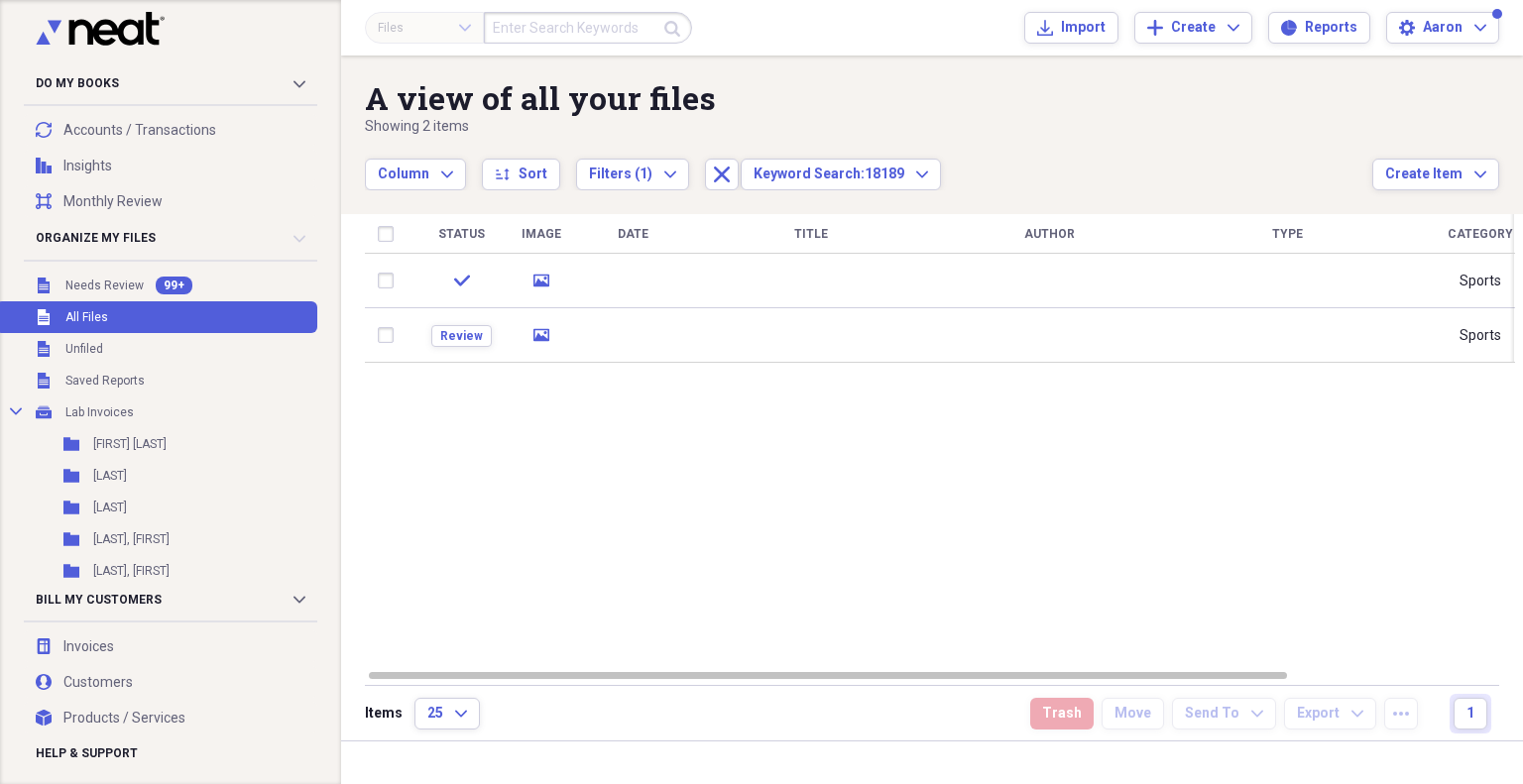 click at bounding box center [588, 28] 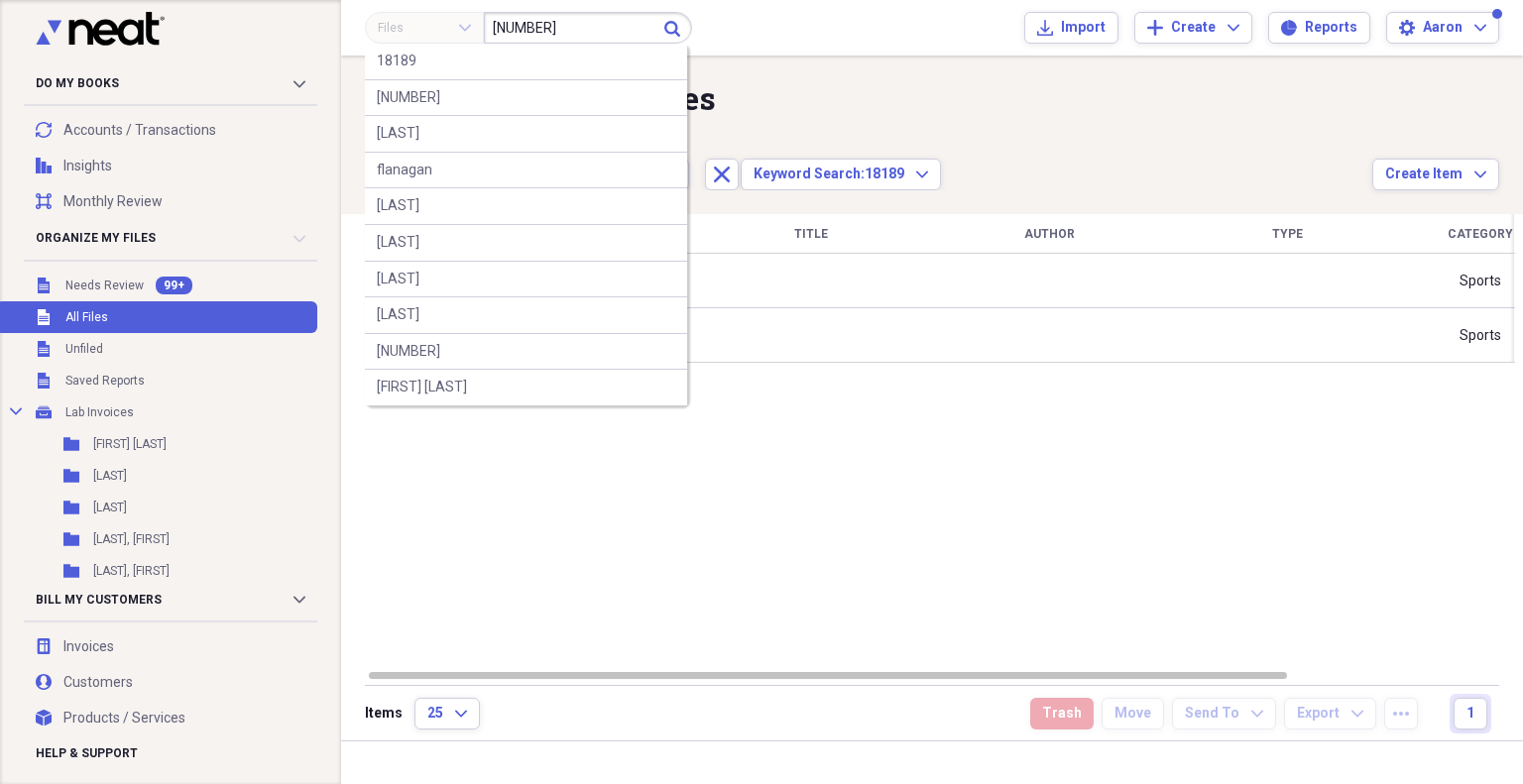 type on "[NUMBER]" 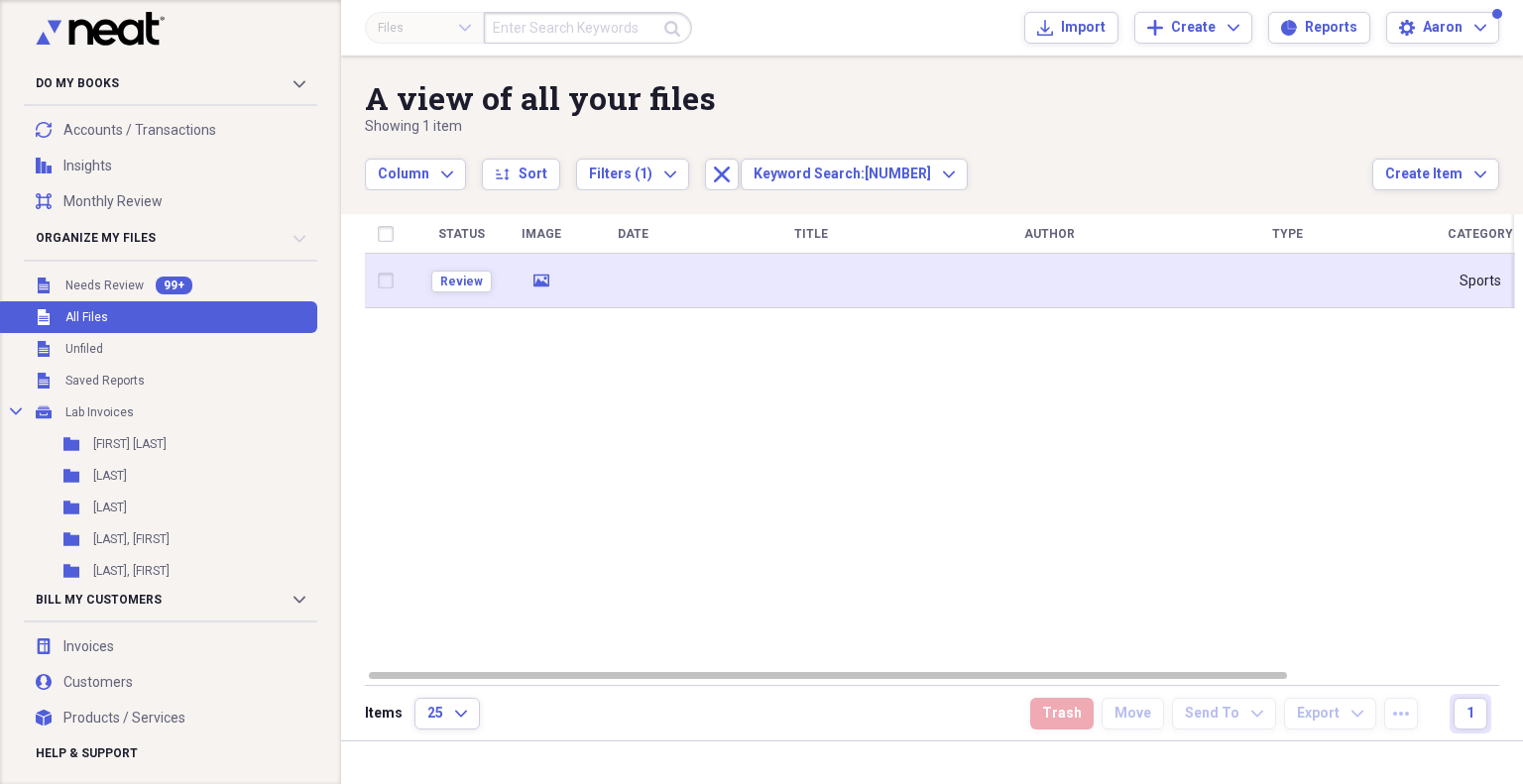 click at bounding box center (633, 280) 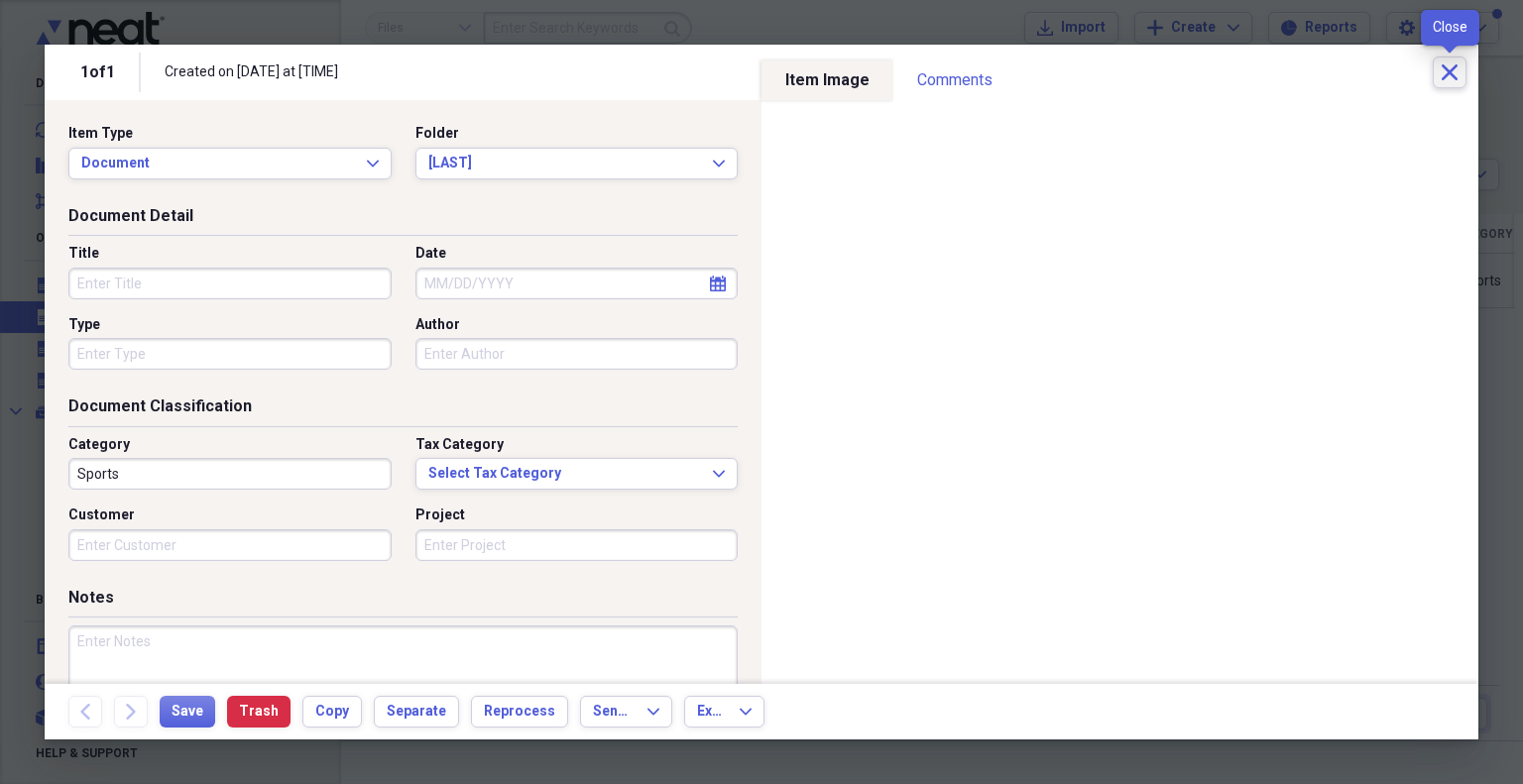 click 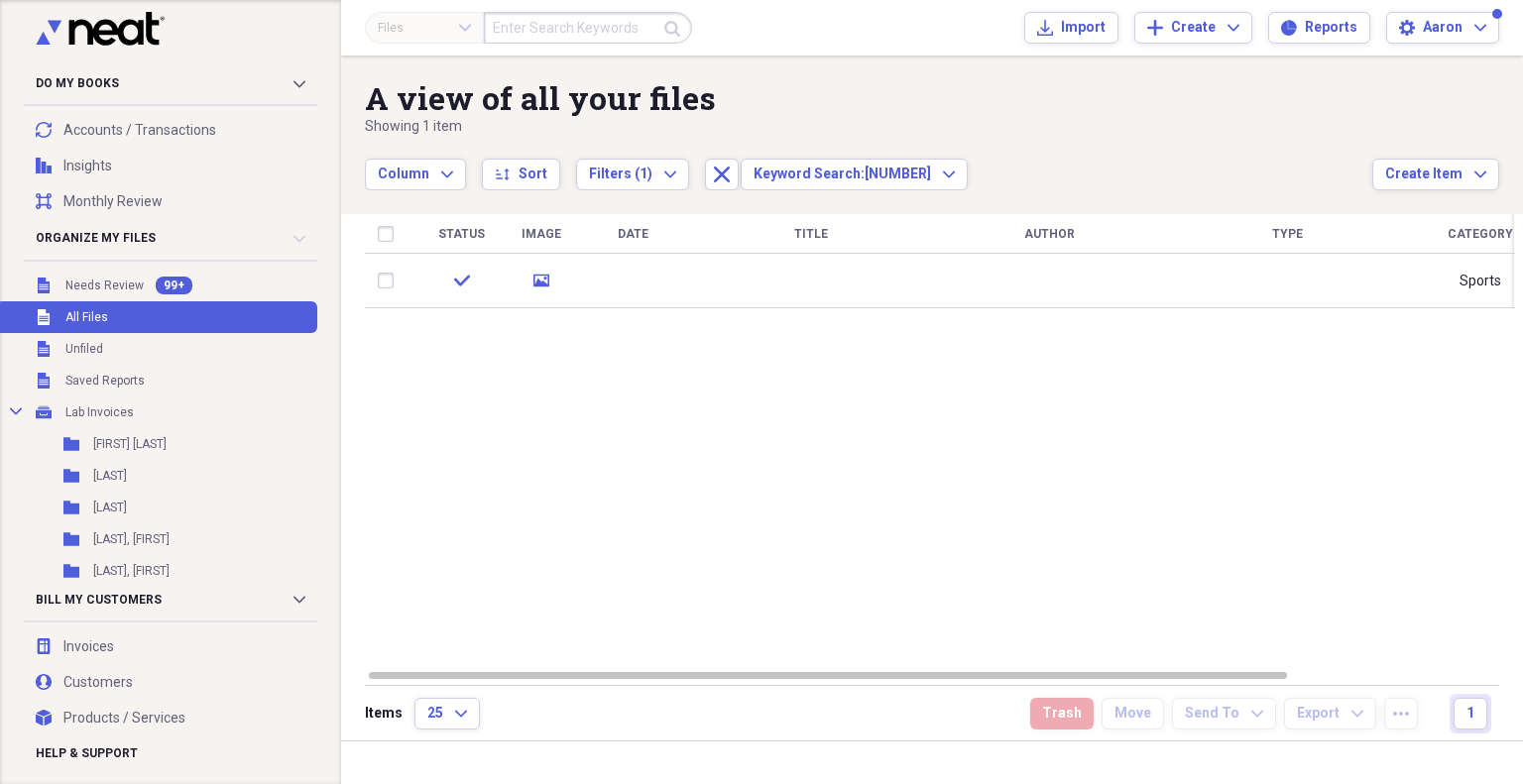 click at bounding box center (588, 28) 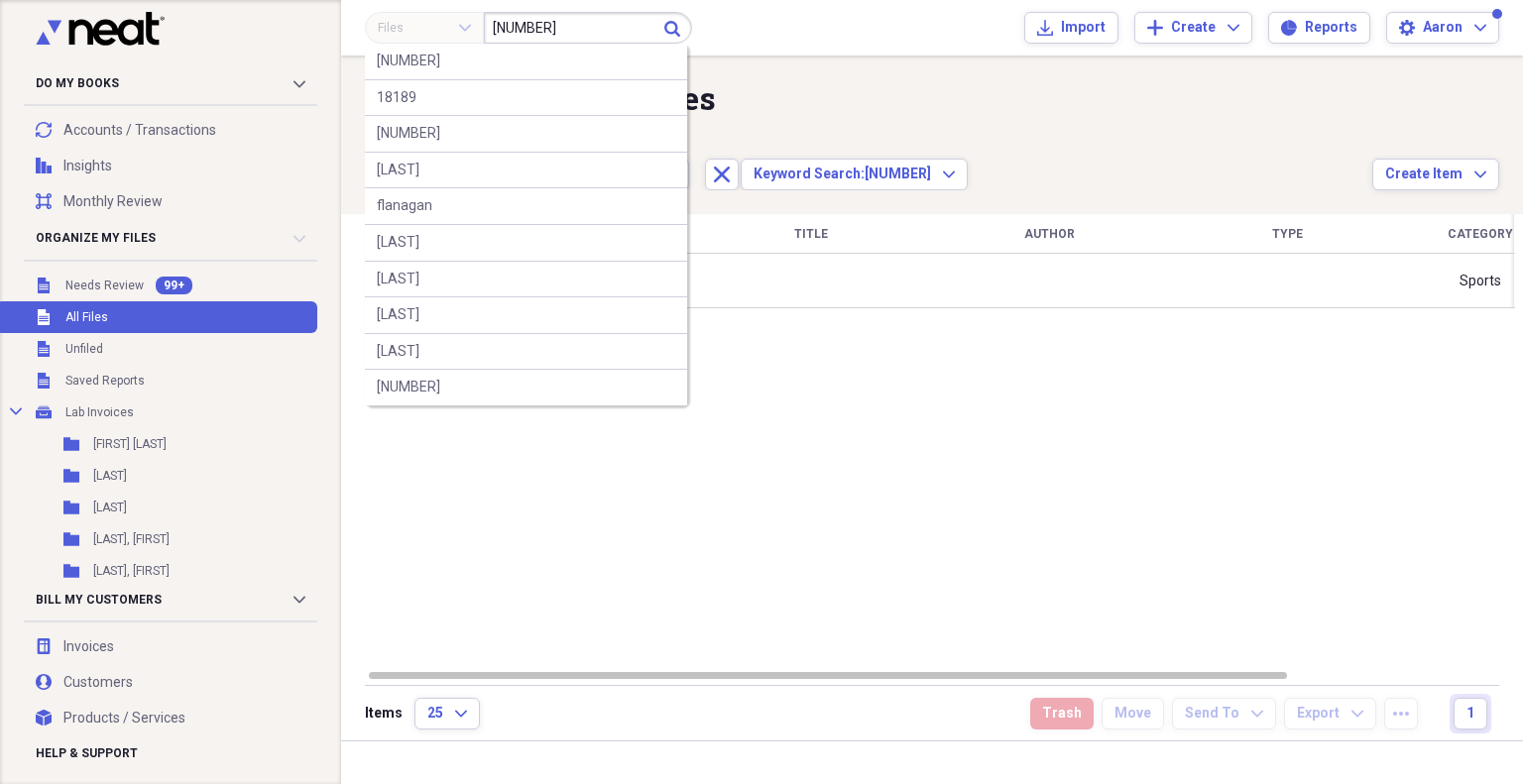 type on "[NUMBER]" 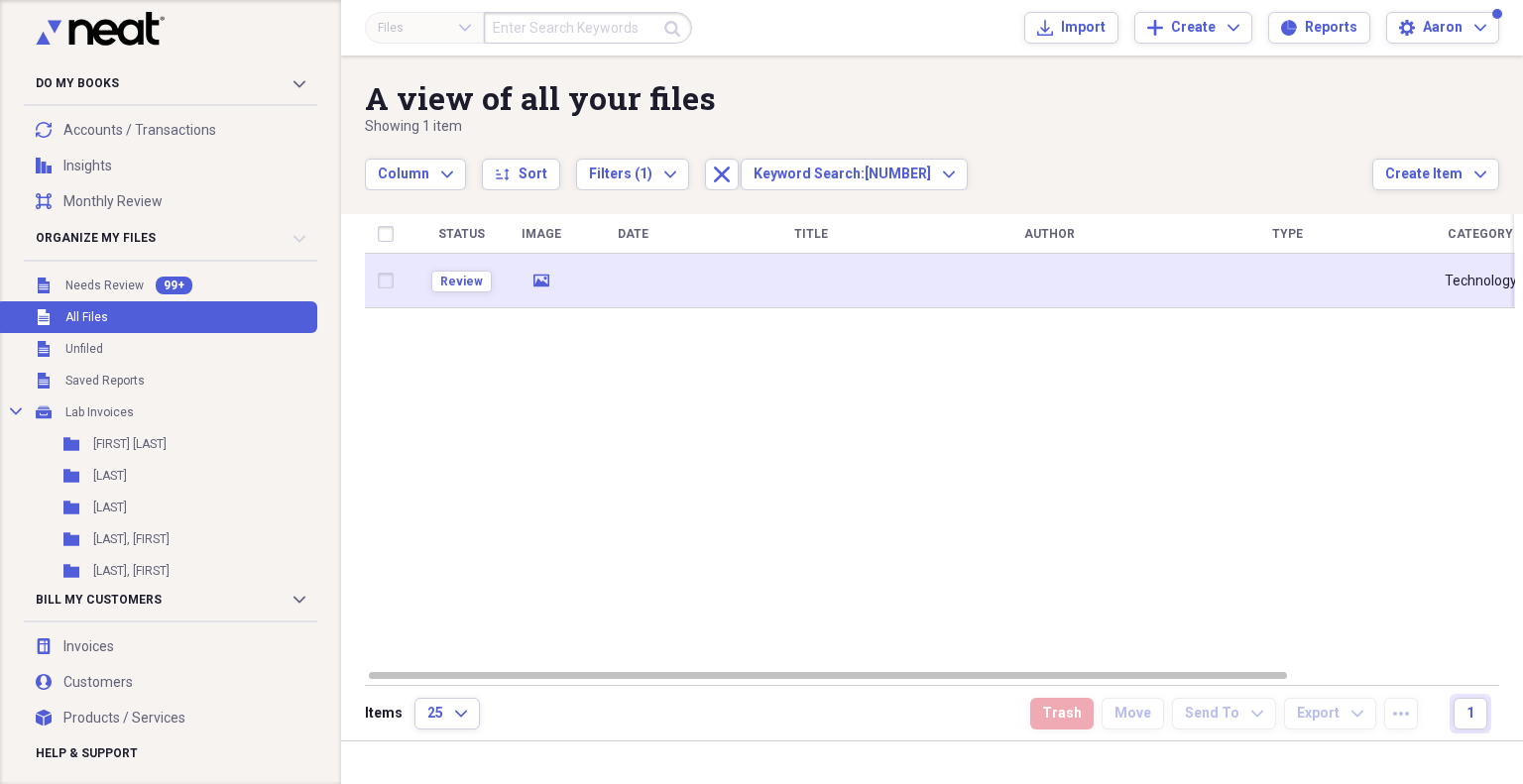click at bounding box center (633, 280) 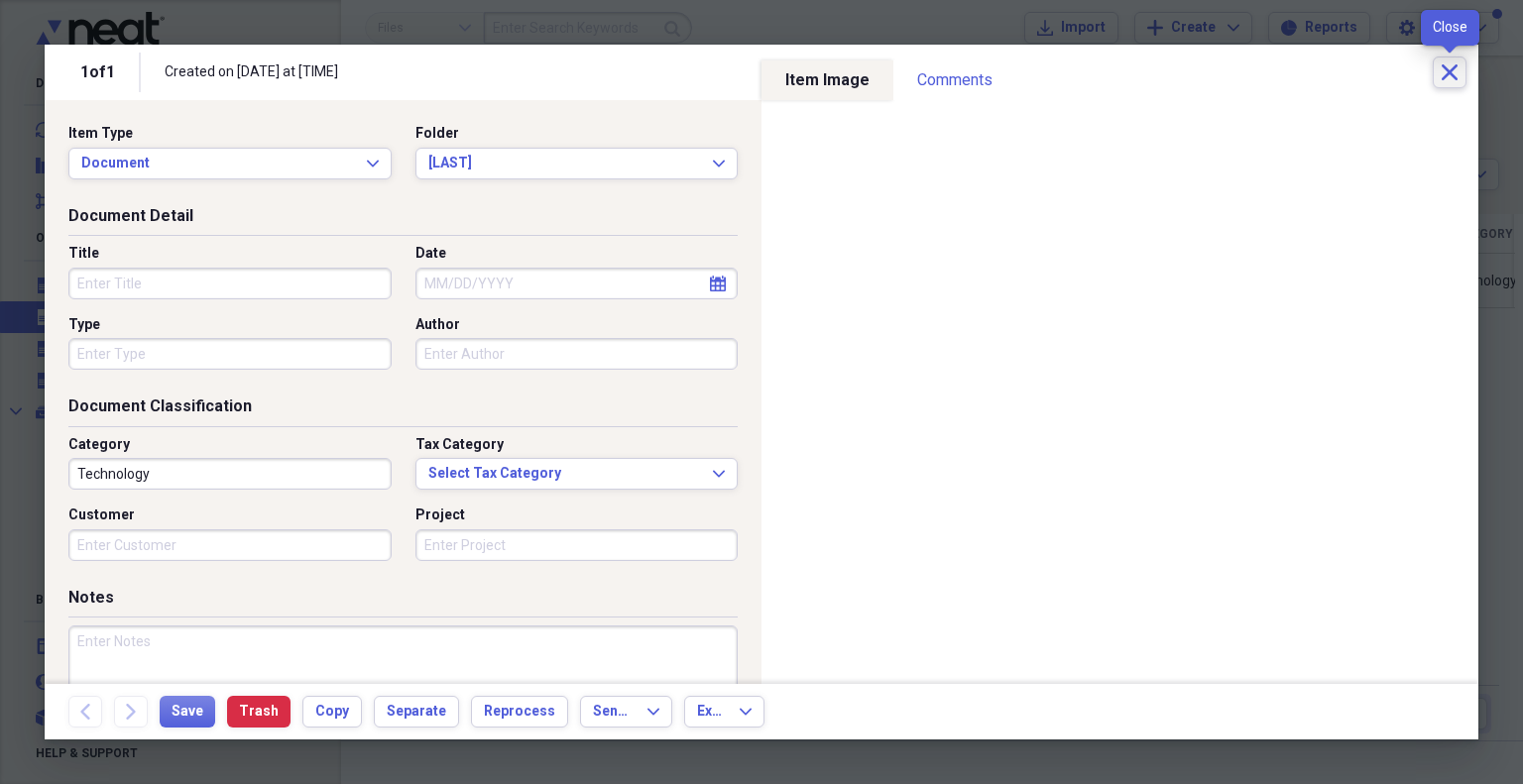 click on "Close" 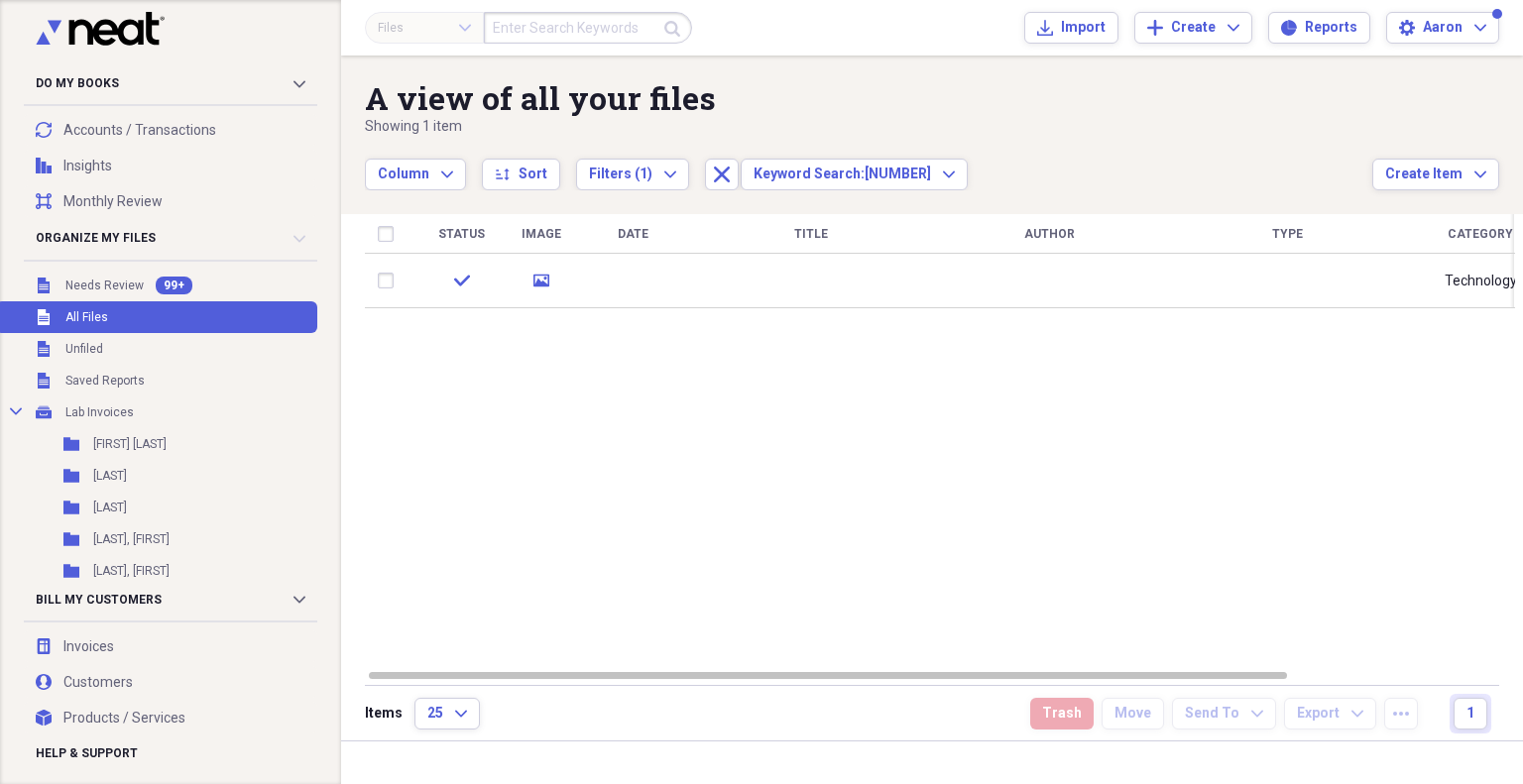 click on "All Files" at bounding box center (86, 317) 